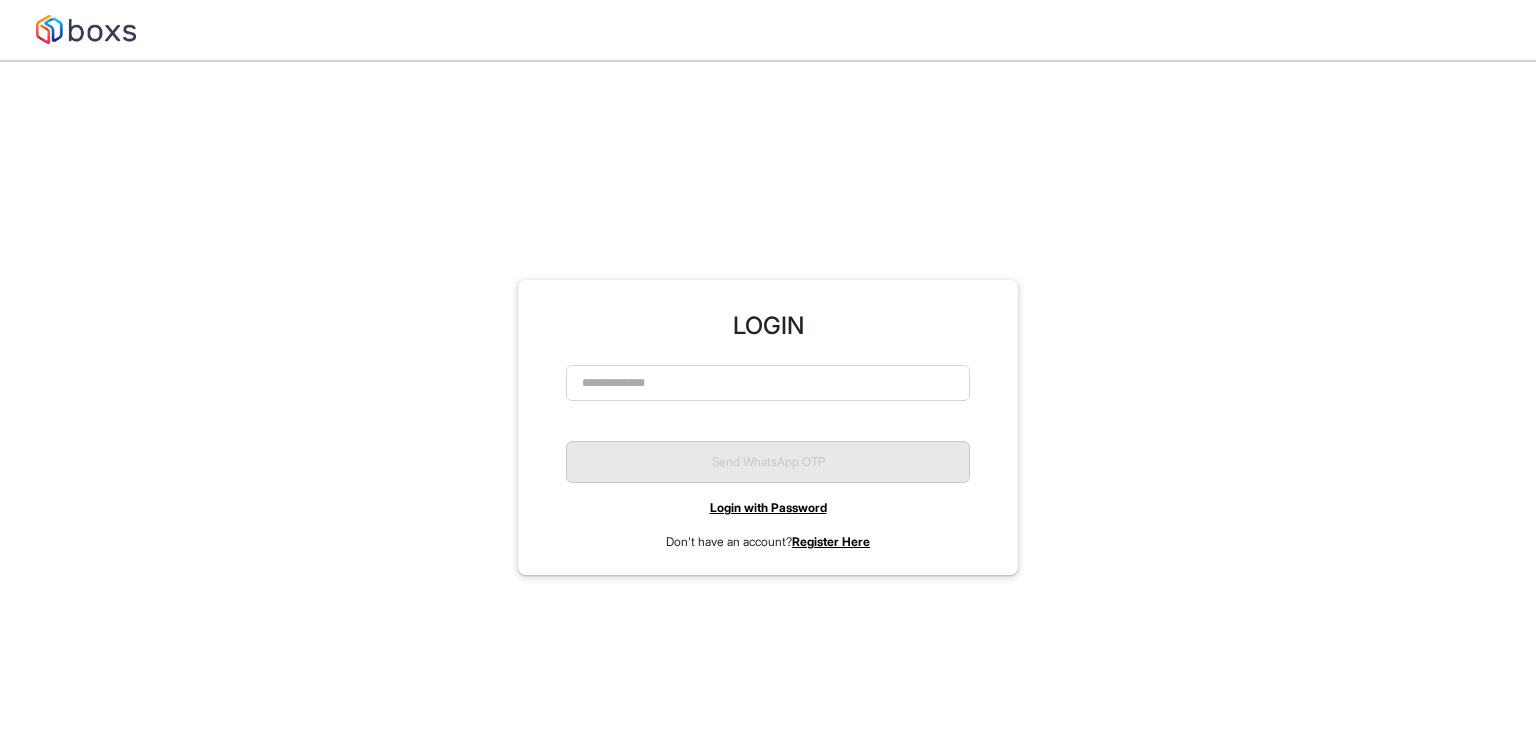 scroll, scrollTop: 0, scrollLeft: 0, axis: both 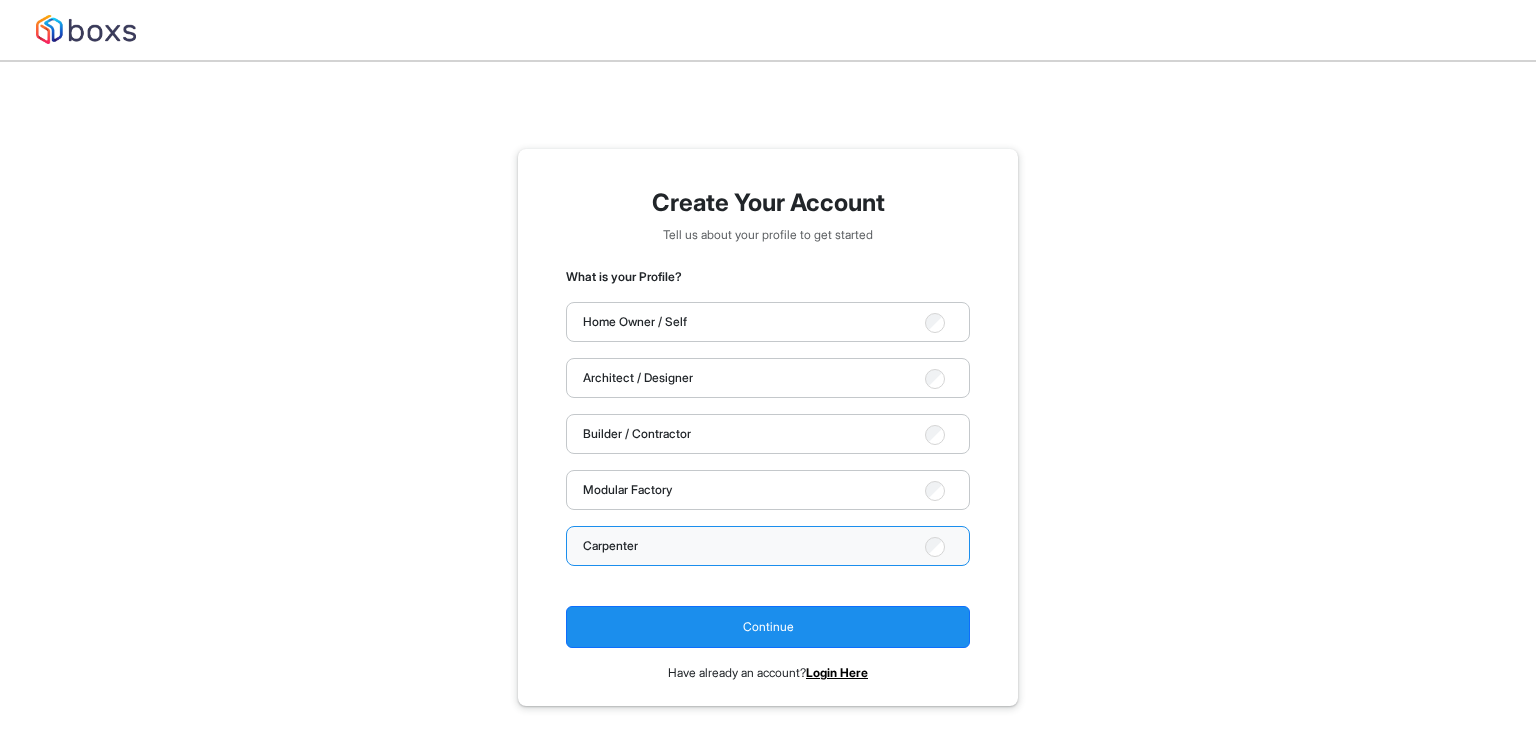 click on "Create Your Account Tell us about your profile to get started What is your Profile? Home Owner / Self Architect / Designer Builder / Contractor Modular Factory Carpenter Continue Have already an account?   Login Here" at bounding box center (768, 435) 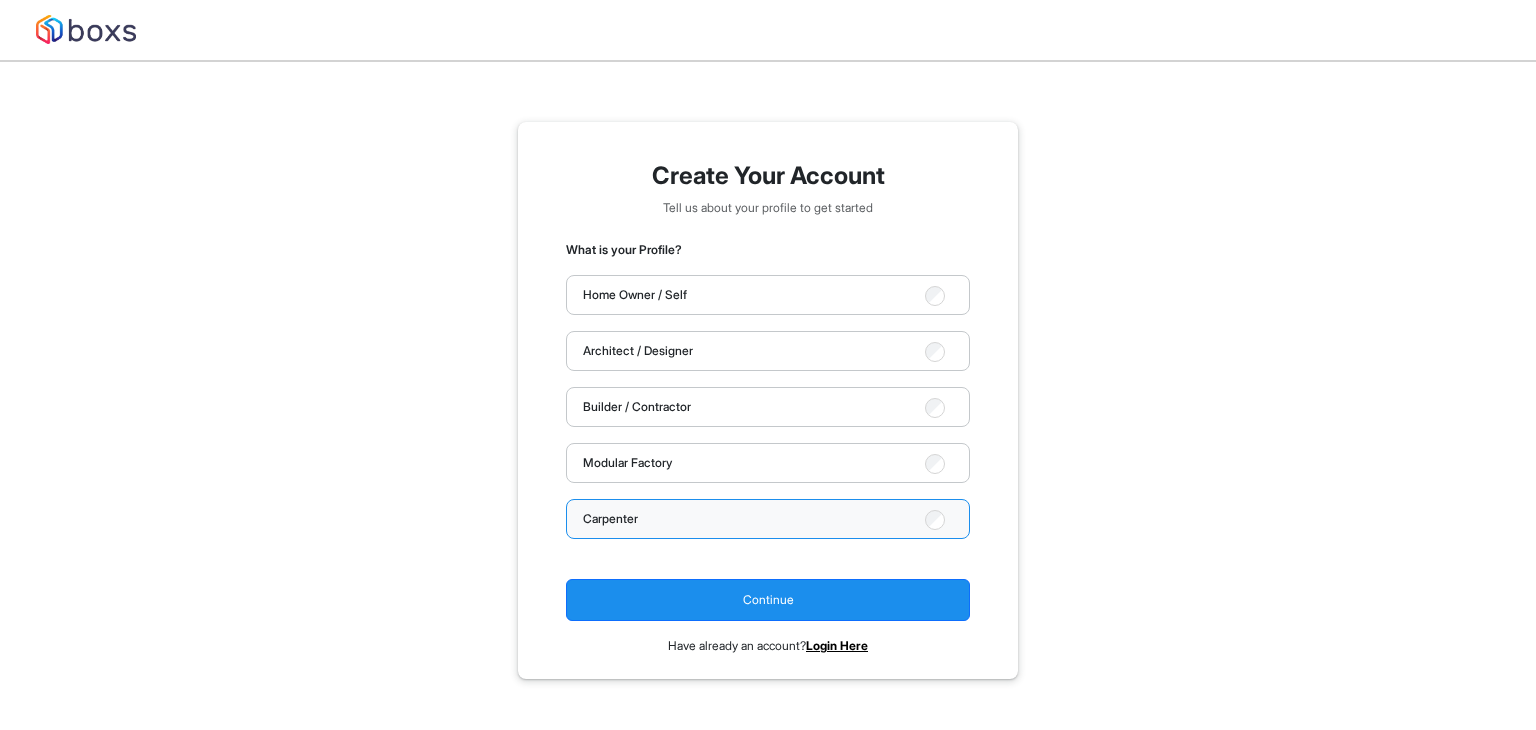 scroll, scrollTop: 61, scrollLeft: 0, axis: vertical 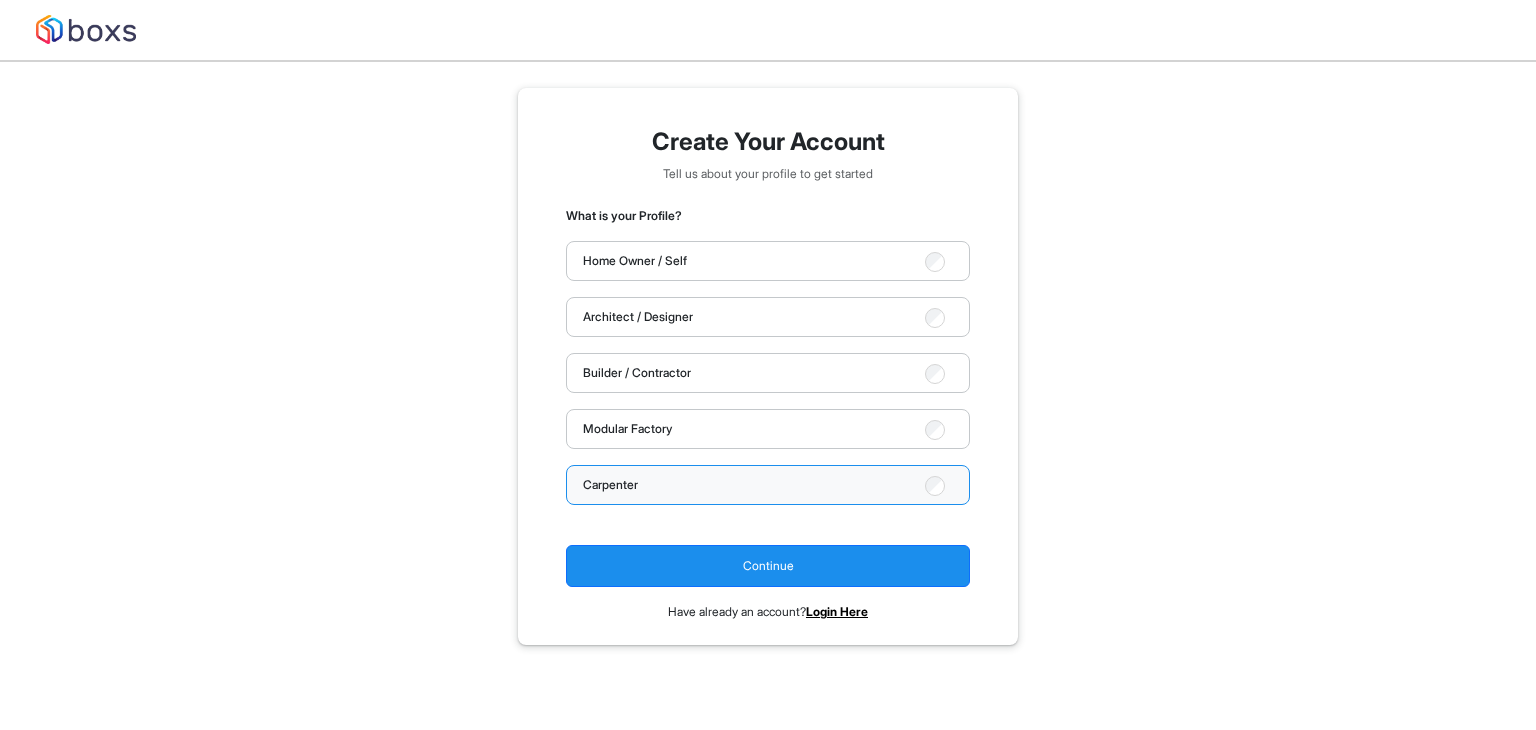 click on "Login Here" at bounding box center (837, 611) 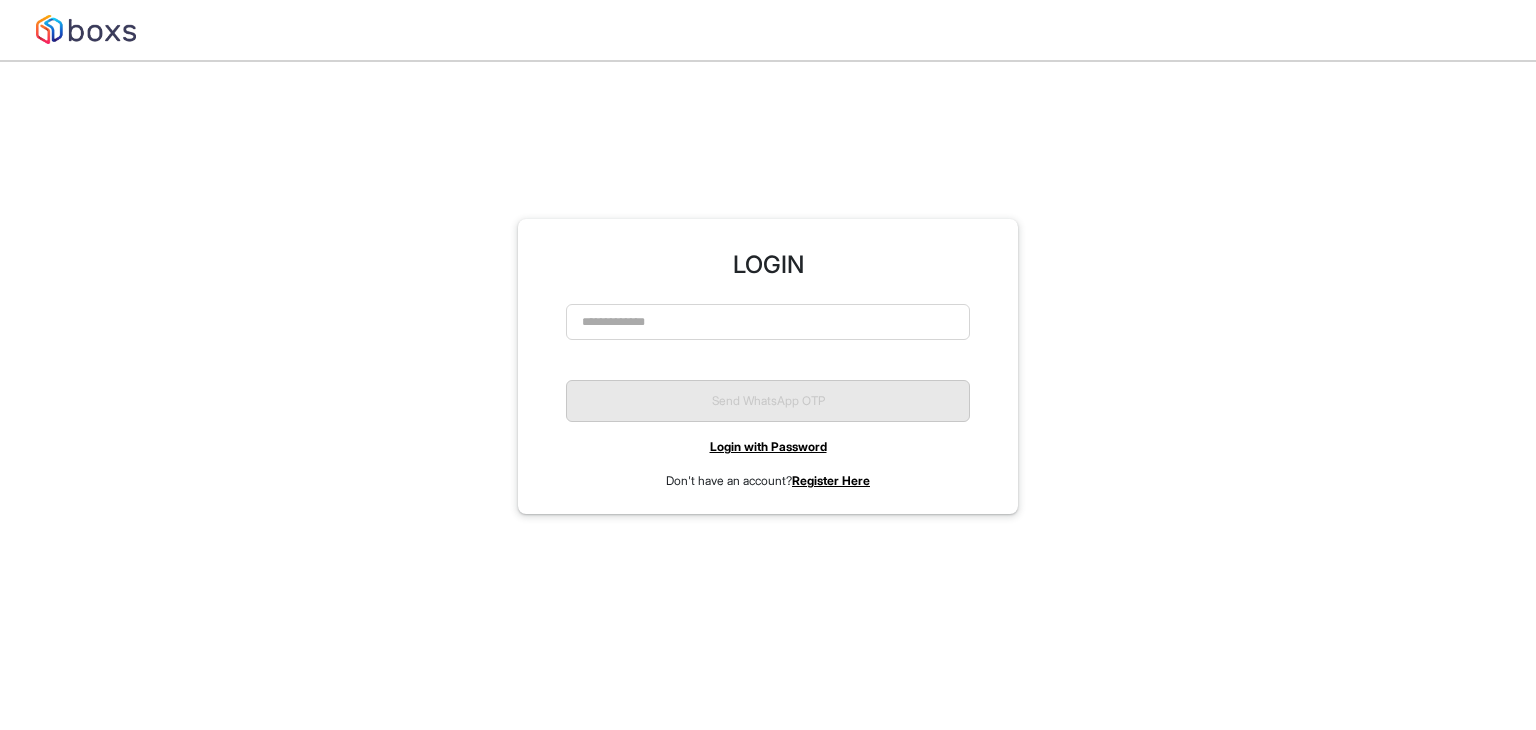 click on "Login with Password" at bounding box center [768, 446] 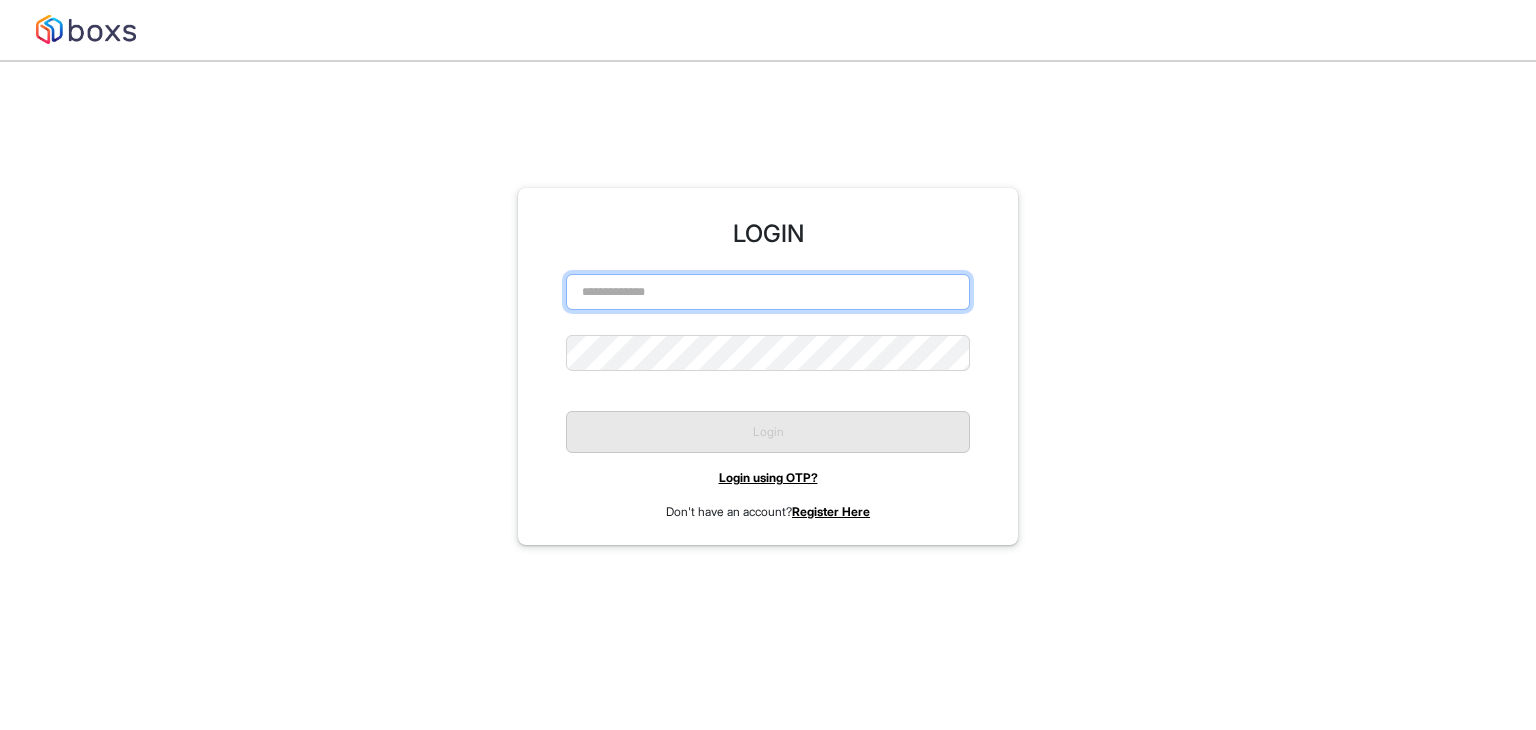 click at bounding box center [768, 292] 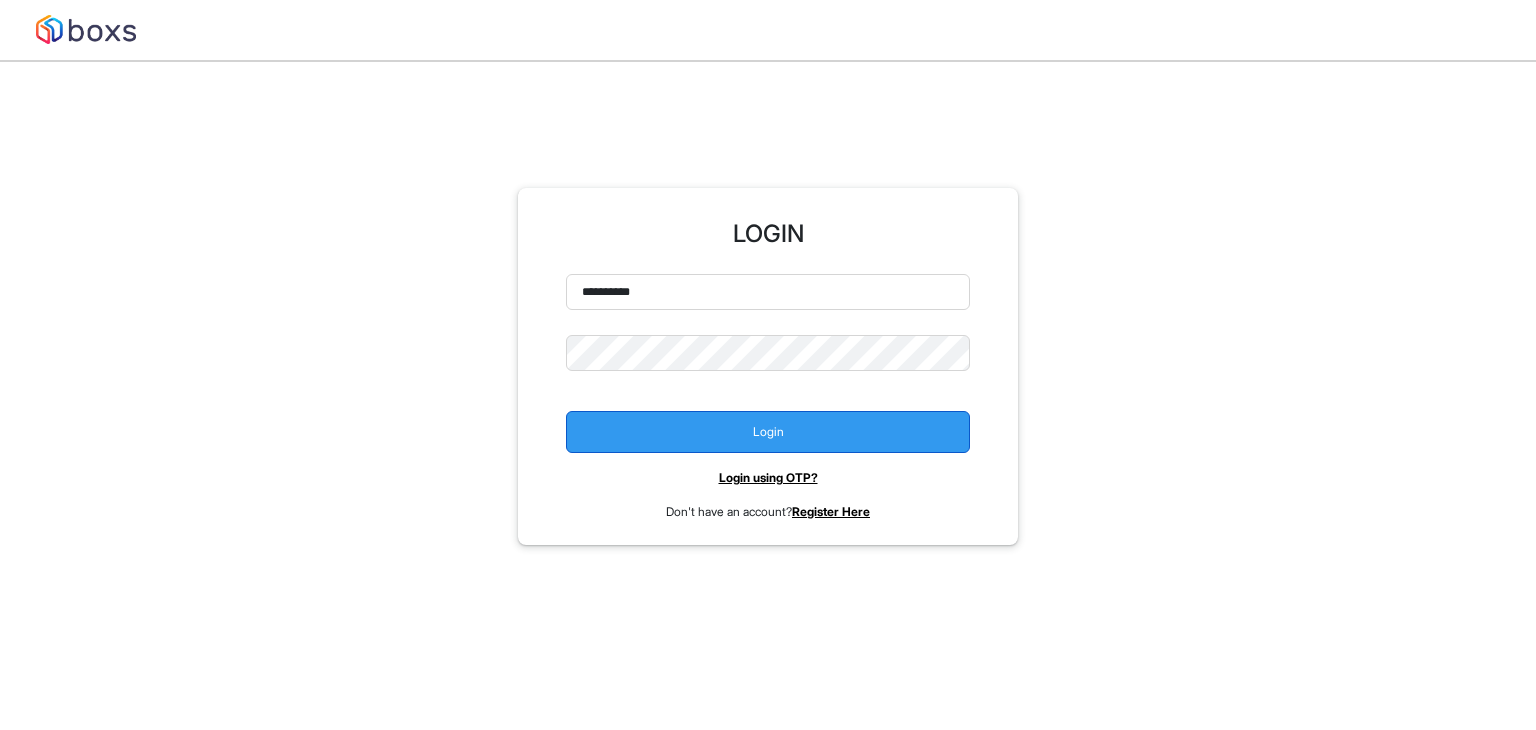 click on "Login" at bounding box center (768, 432) 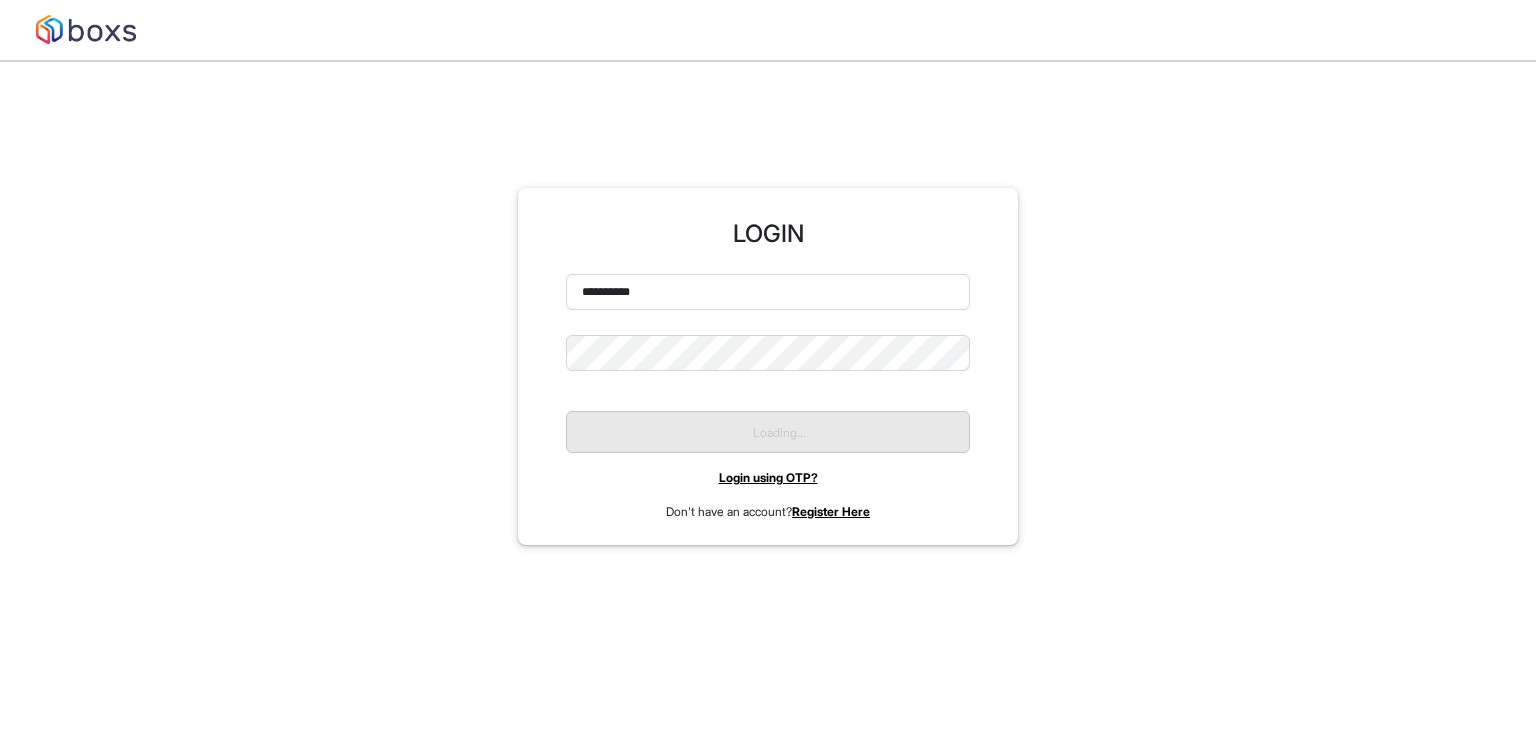 scroll, scrollTop: 0, scrollLeft: 0, axis: both 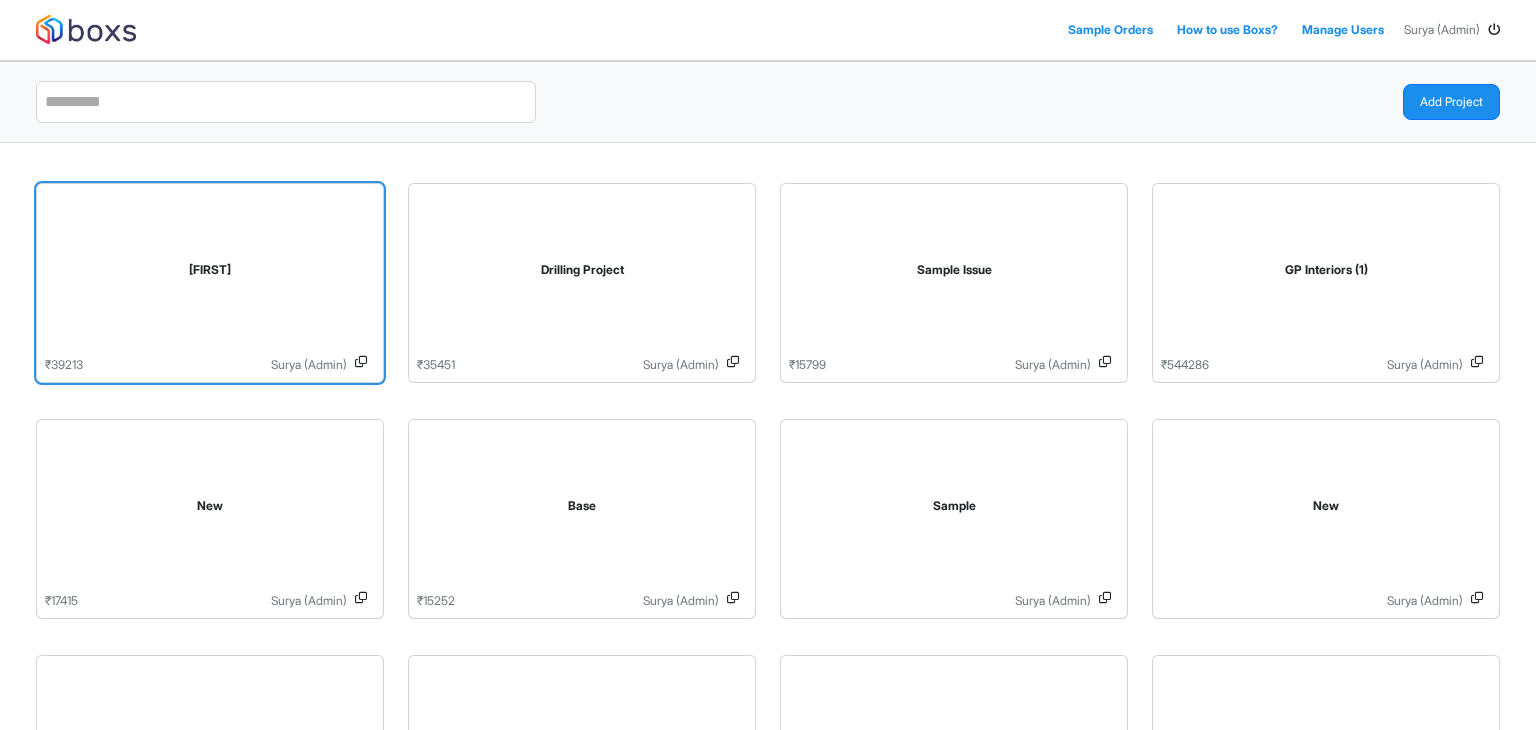click on "Jaleela" at bounding box center (210, 274) 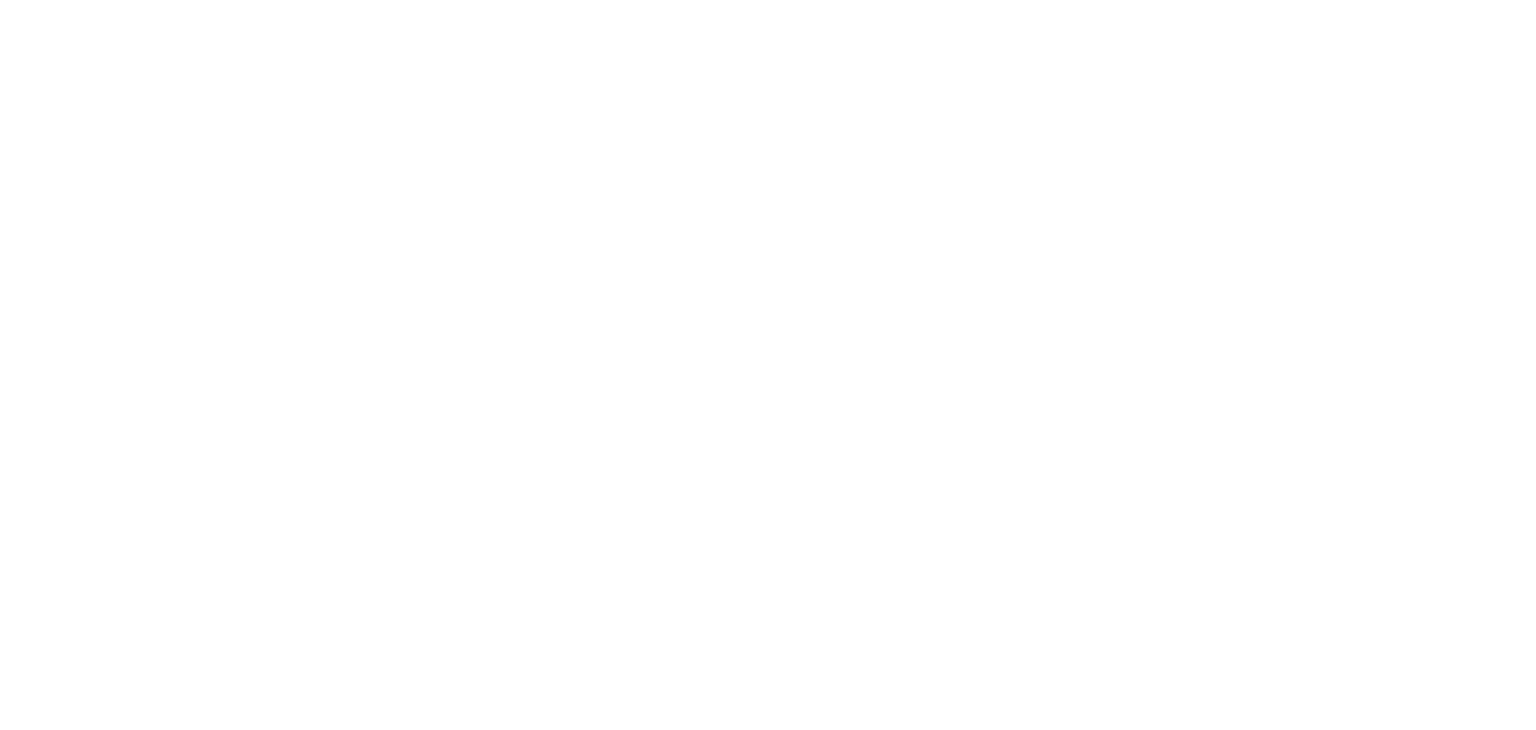 scroll, scrollTop: 0, scrollLeft: 0, axis: both 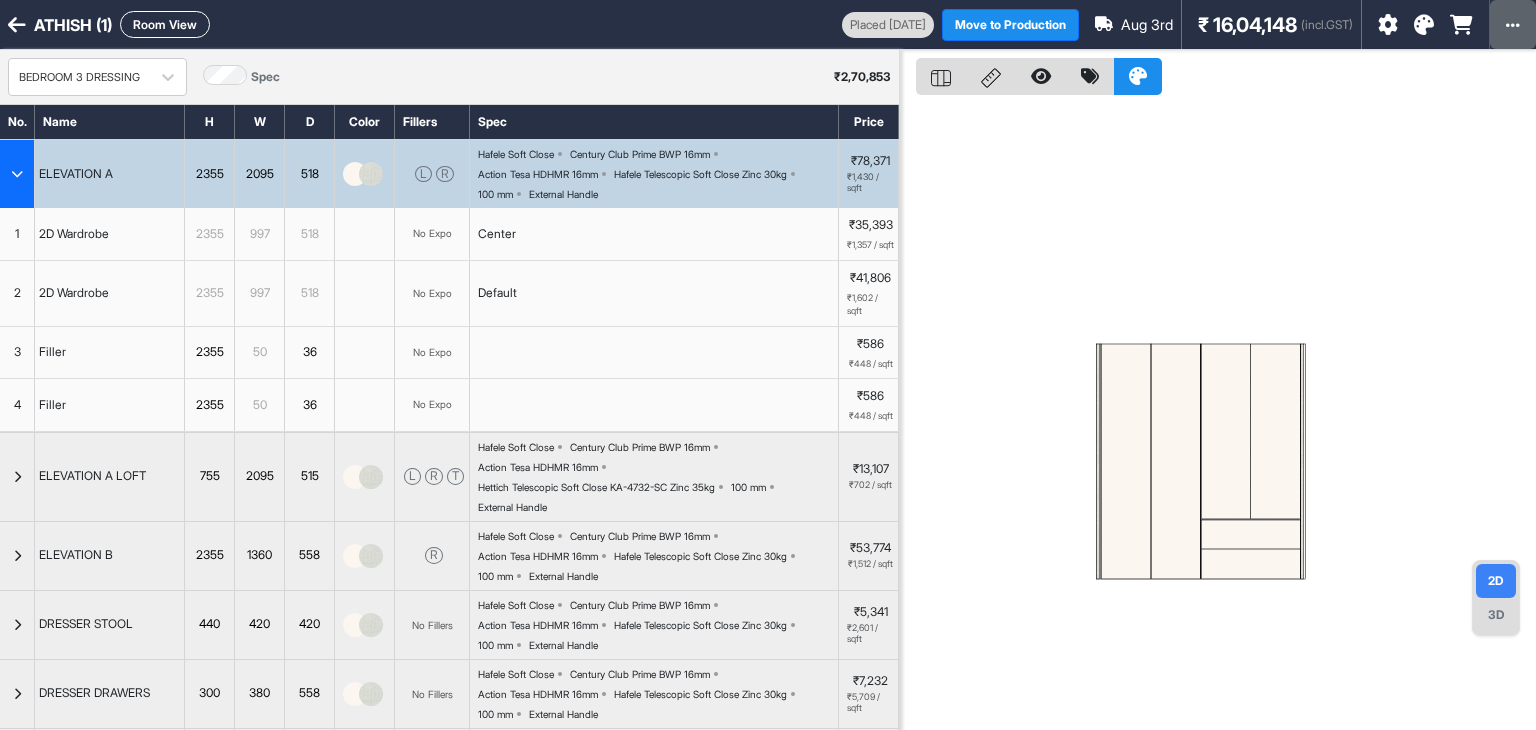 click at bounding box center (1513, 25) 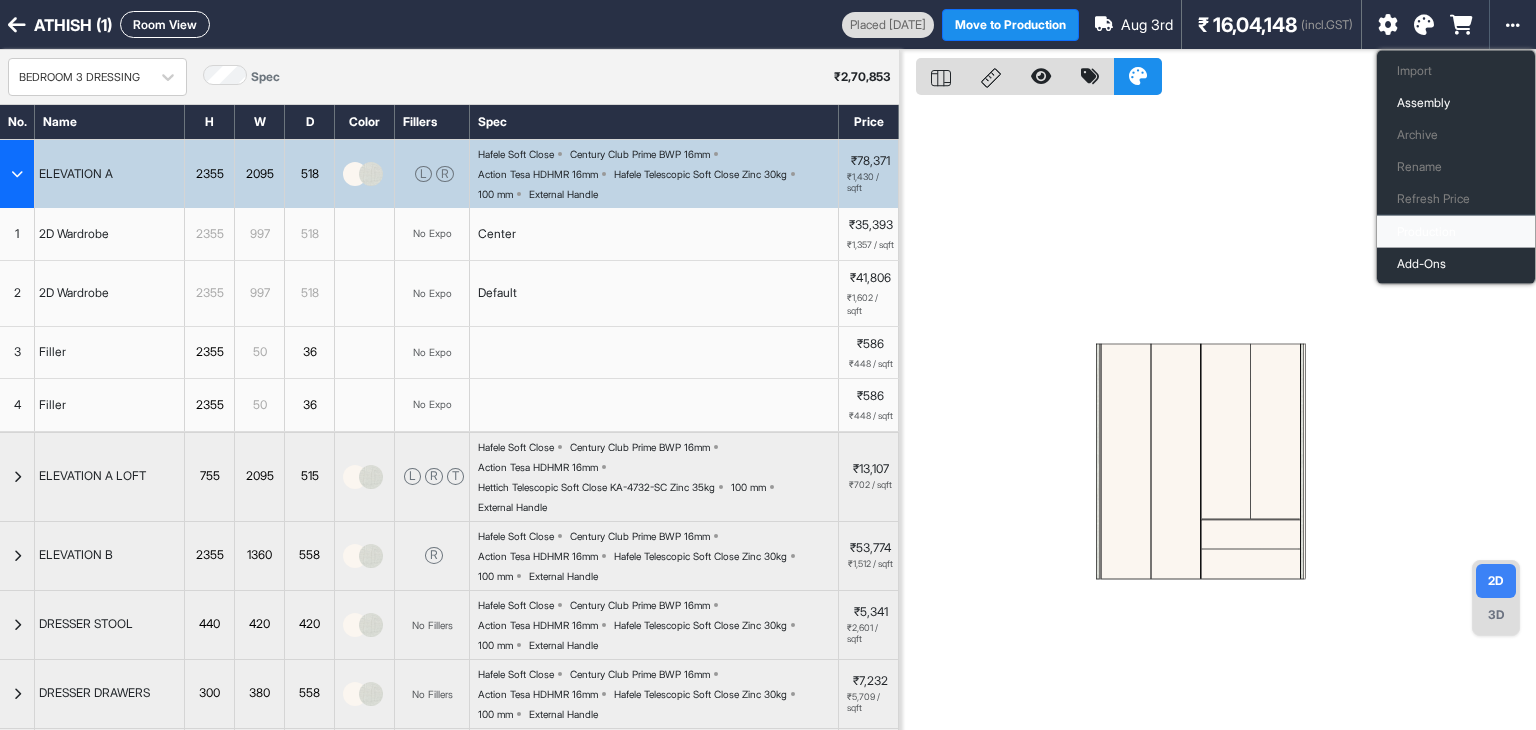 click on "Production" at bounding box center (1456, 232) 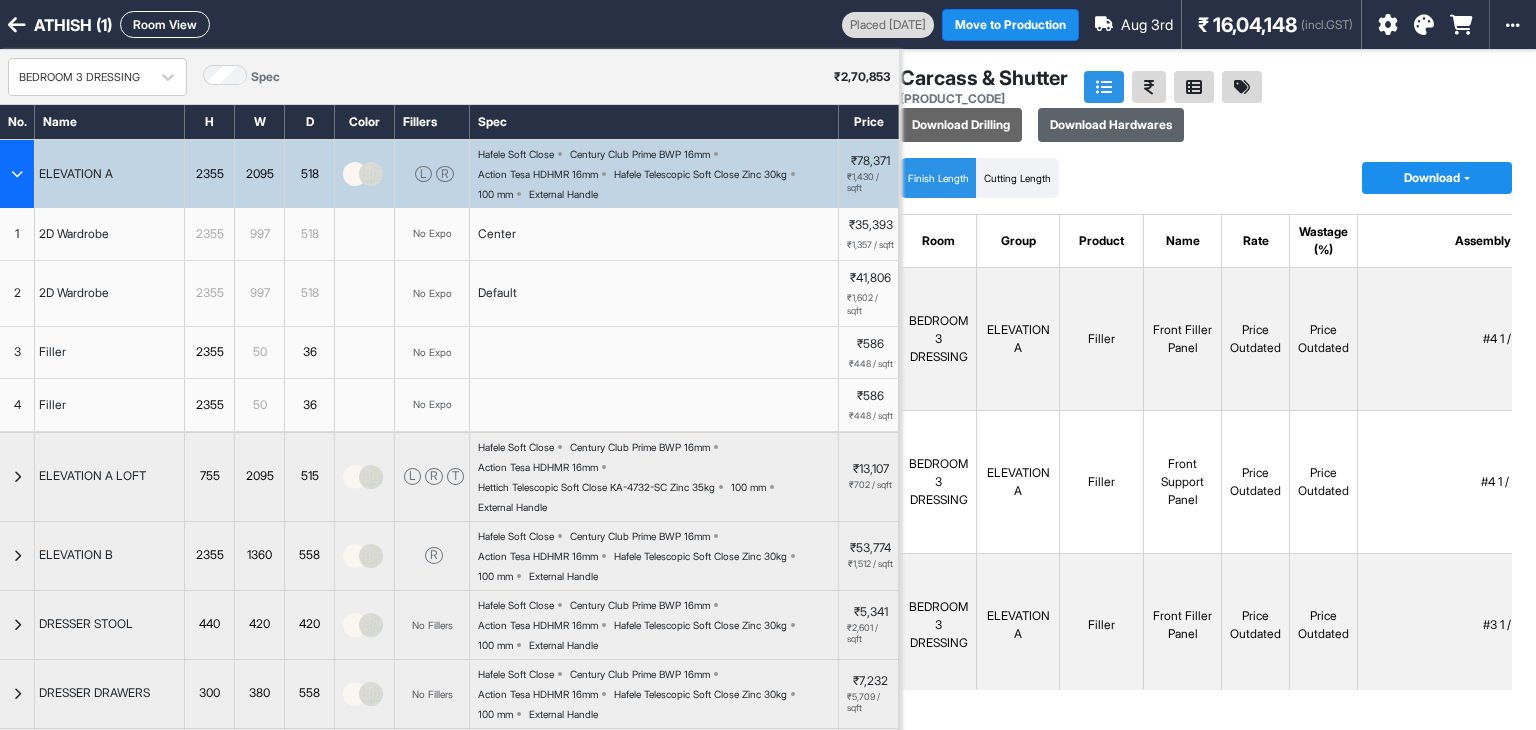 click on "Download Hardwares" at bounding box center (1111, 125) 